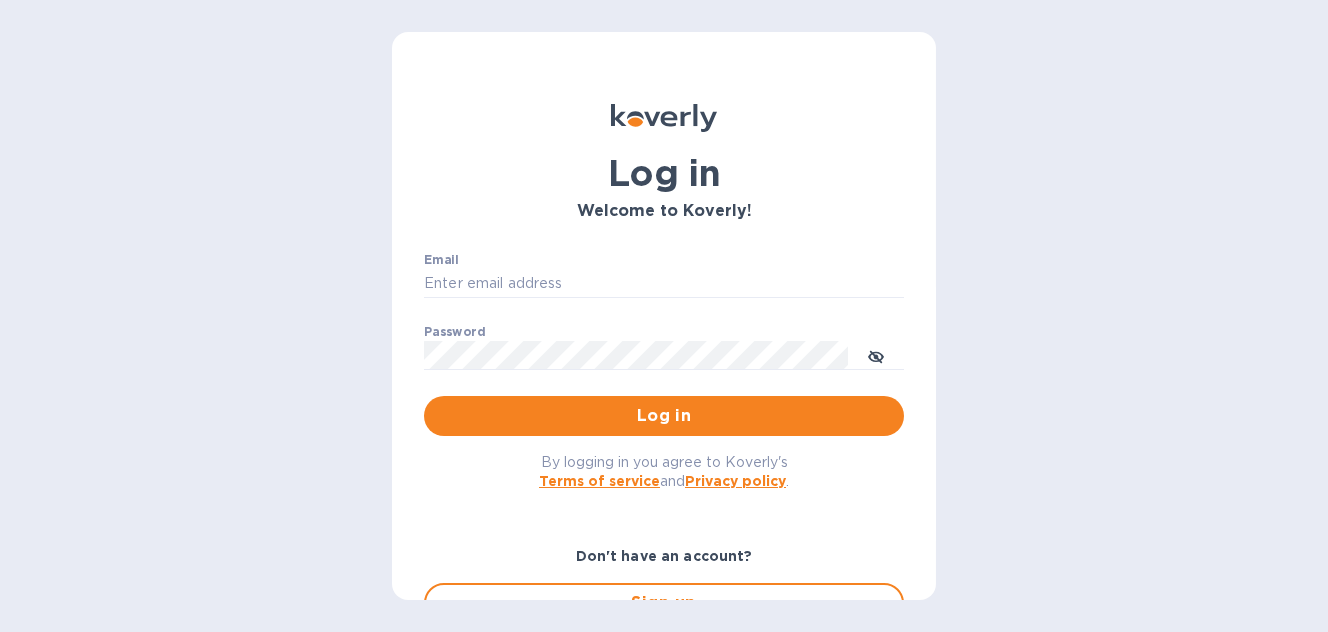 scroll, scrollTop: 0, scrollLeft: 0, axis: both 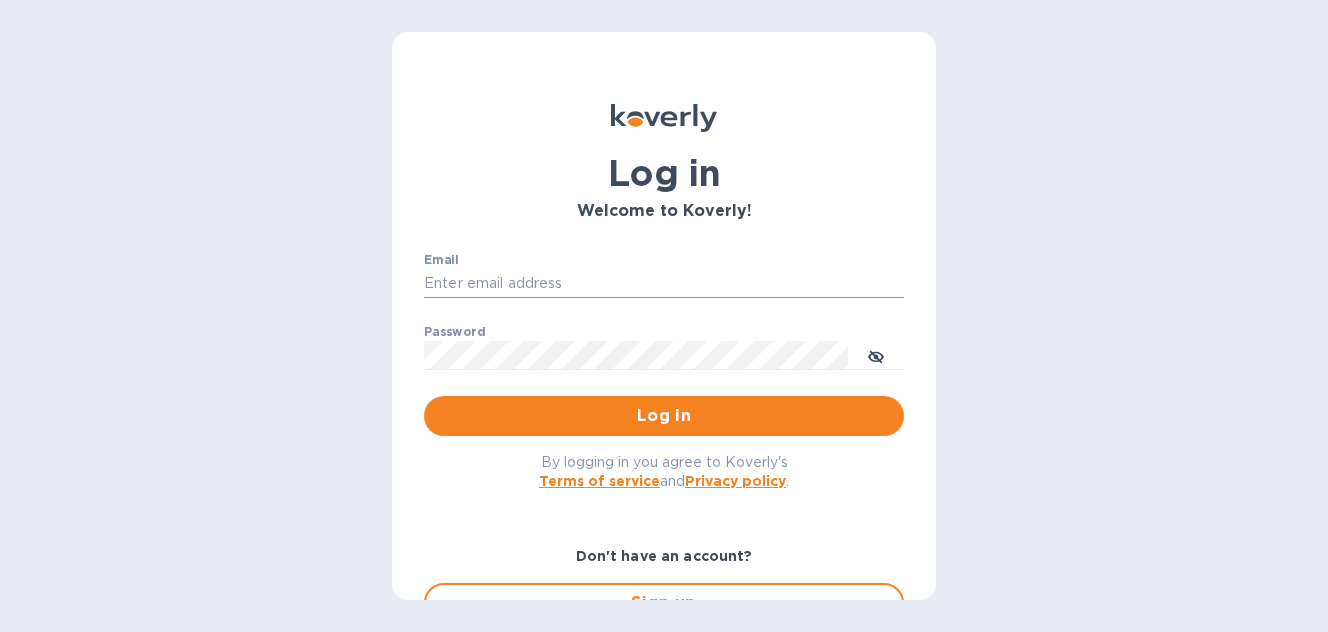 click on "Email" at bounding box center [664, 284] 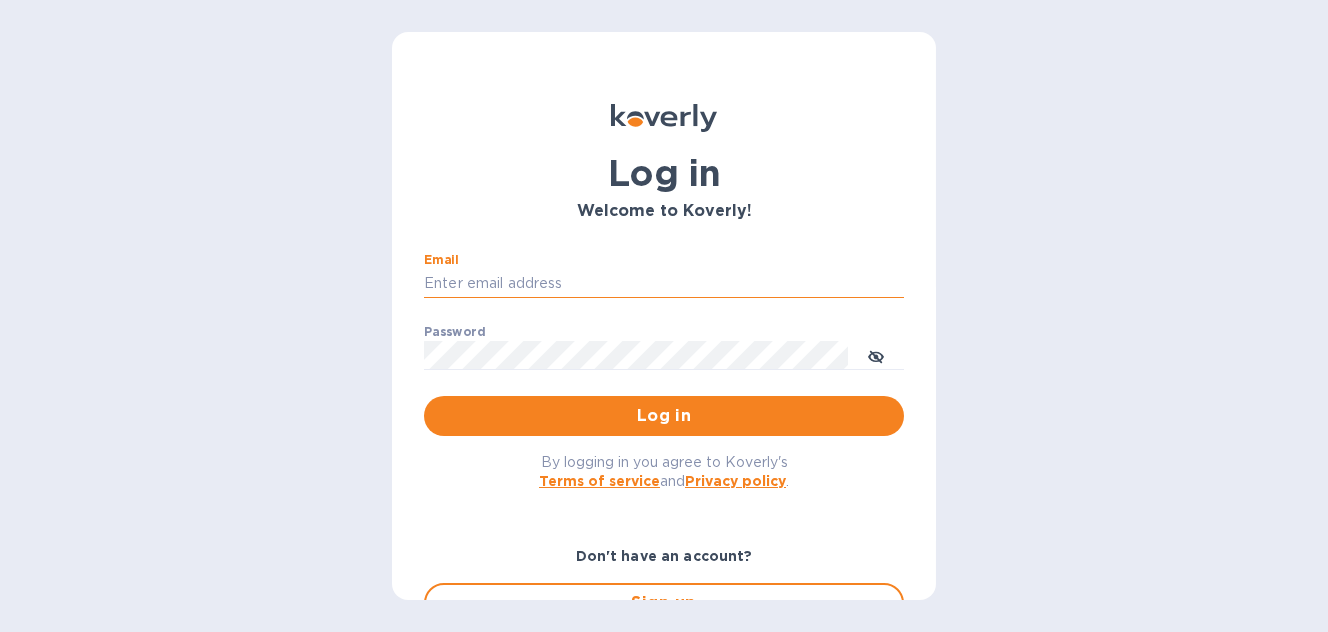 type on "[EMAIL]" 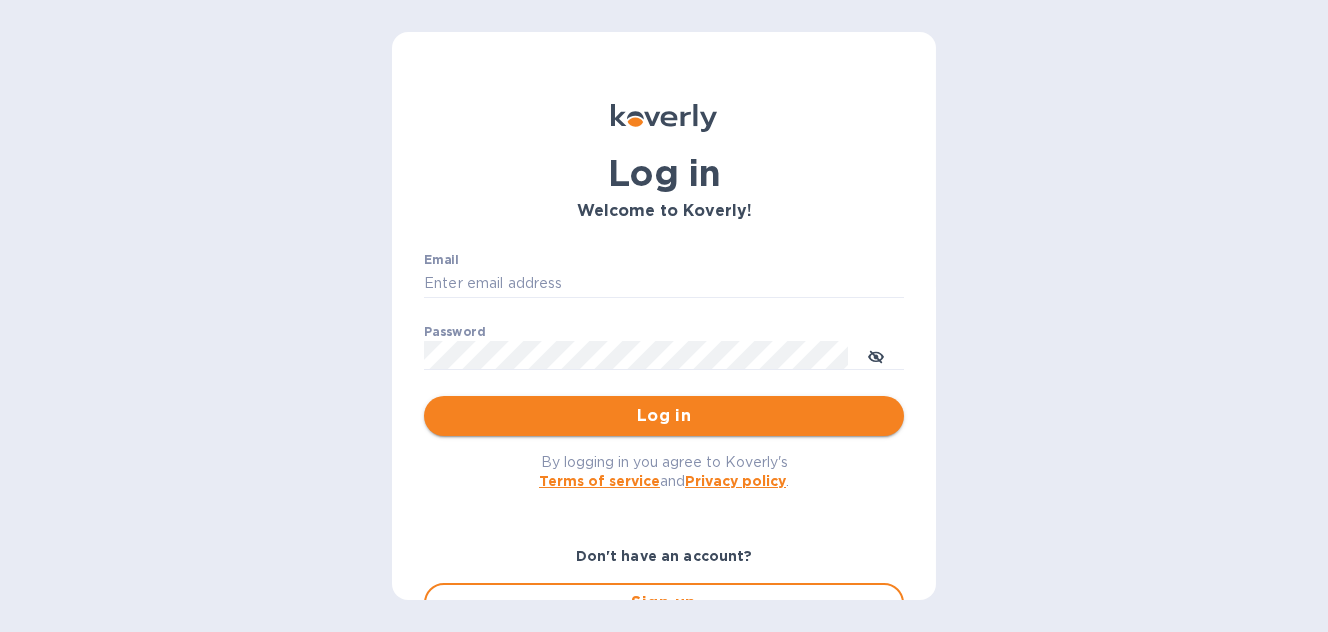 scroll, scrollTop: 0, scrollLeft: 0, axis: both 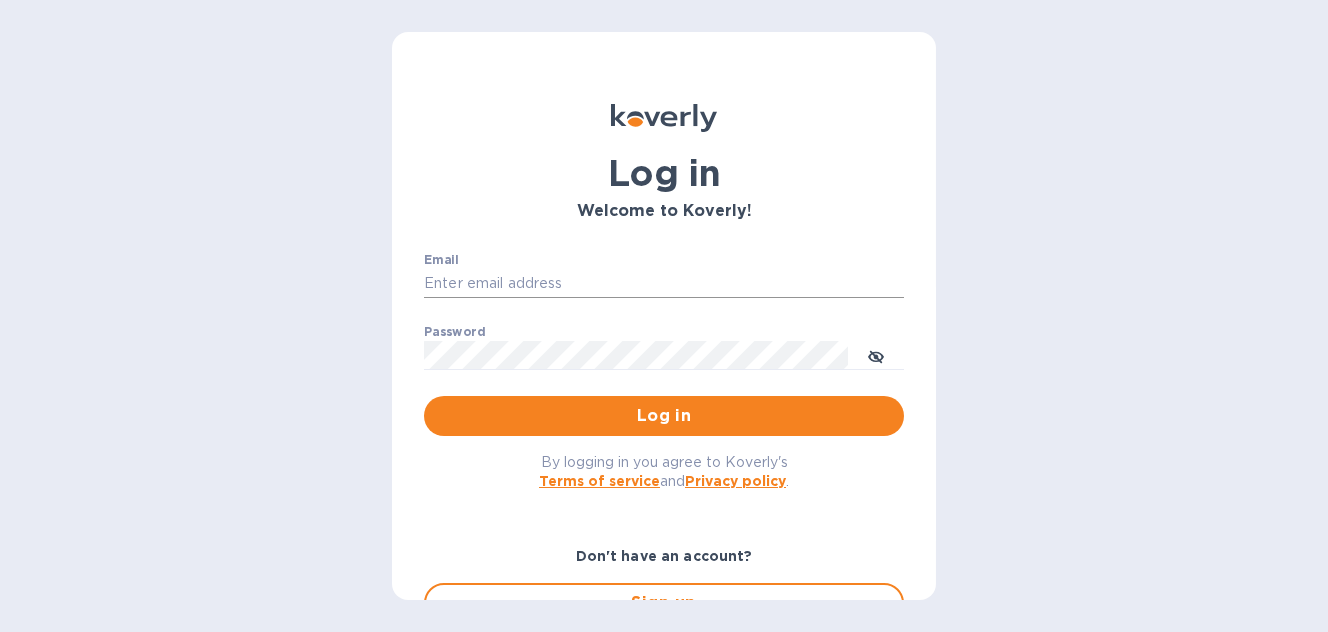 click on "Email" at bounding box center [664, 284] 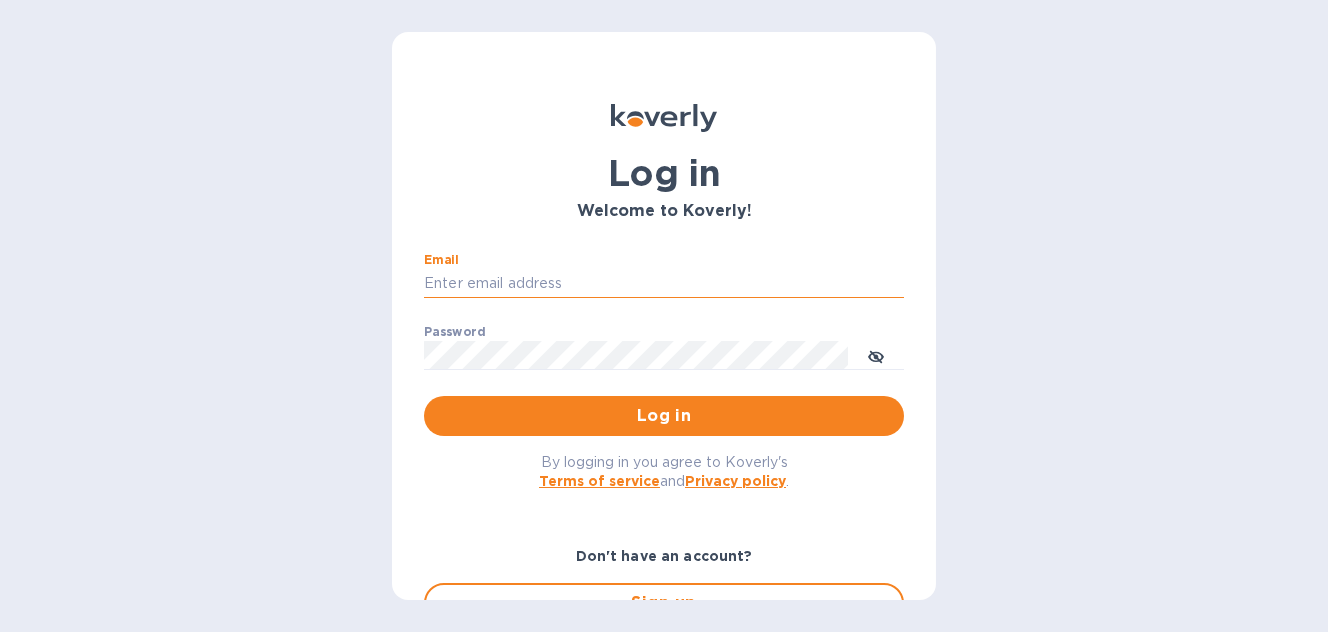 type on "[EMAIL]" 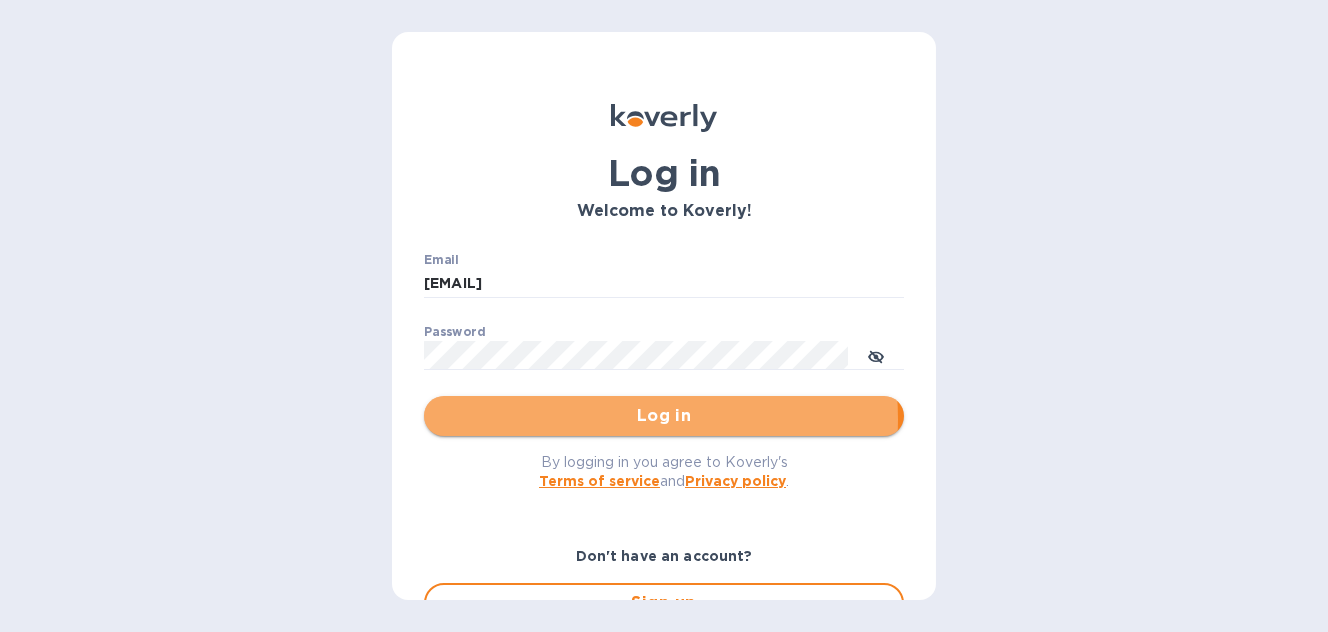 click on "Log in" at bounding box center [664, 416] 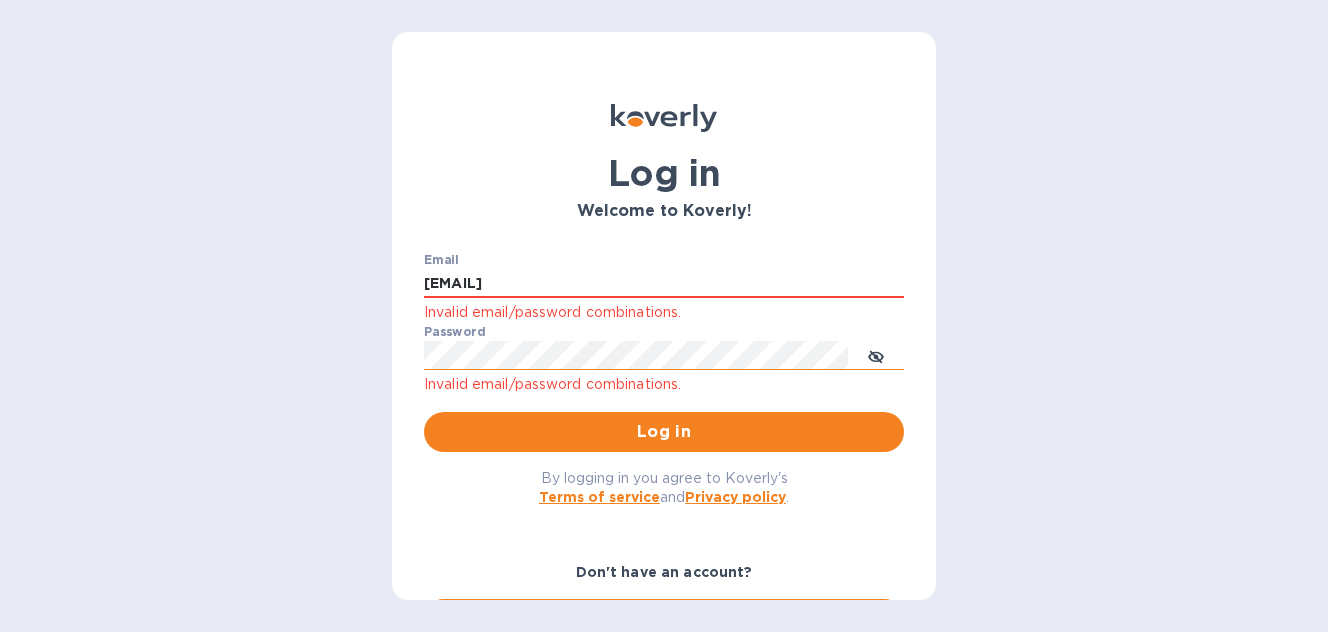 click 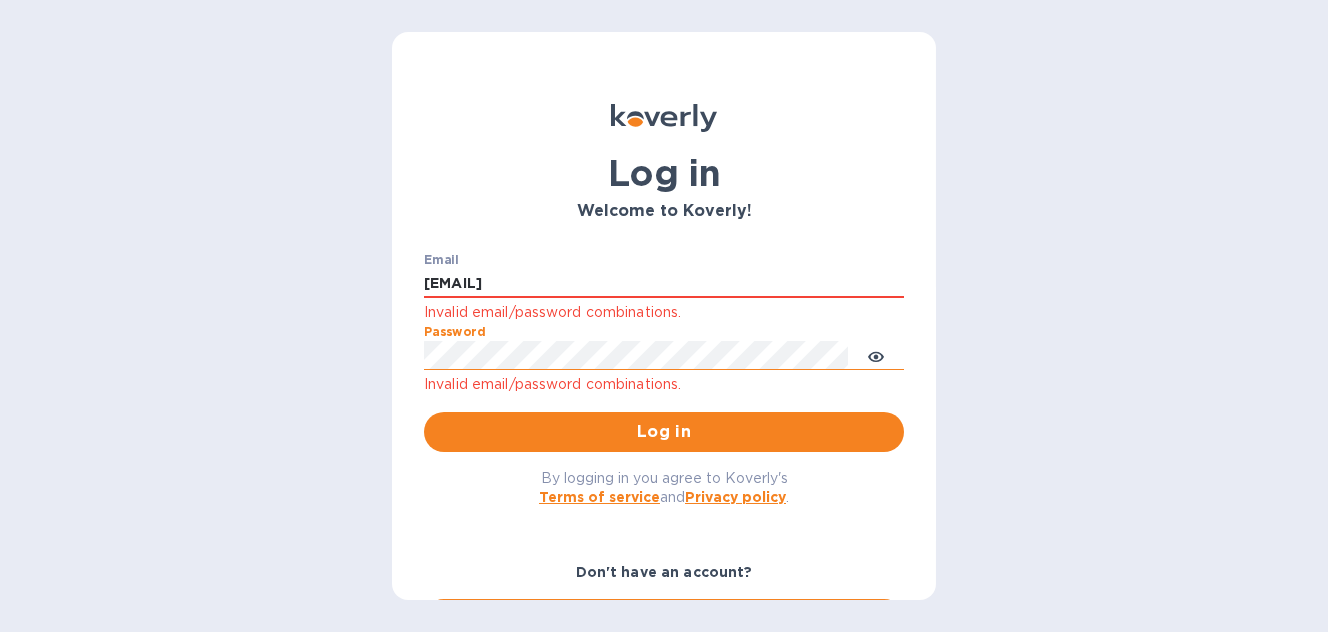 click on "Log in Welcome to Koverly! Email kzhong@ulogusa.com Invalid email/password combinations. Password Invalid email/password combinations. Log in By logging in you agree to Koverly's  Terms of service  and  Privacy policy . Don't have an account? Sign up Forgot password Have any questions? Email us" at bounding box center (664, 316) 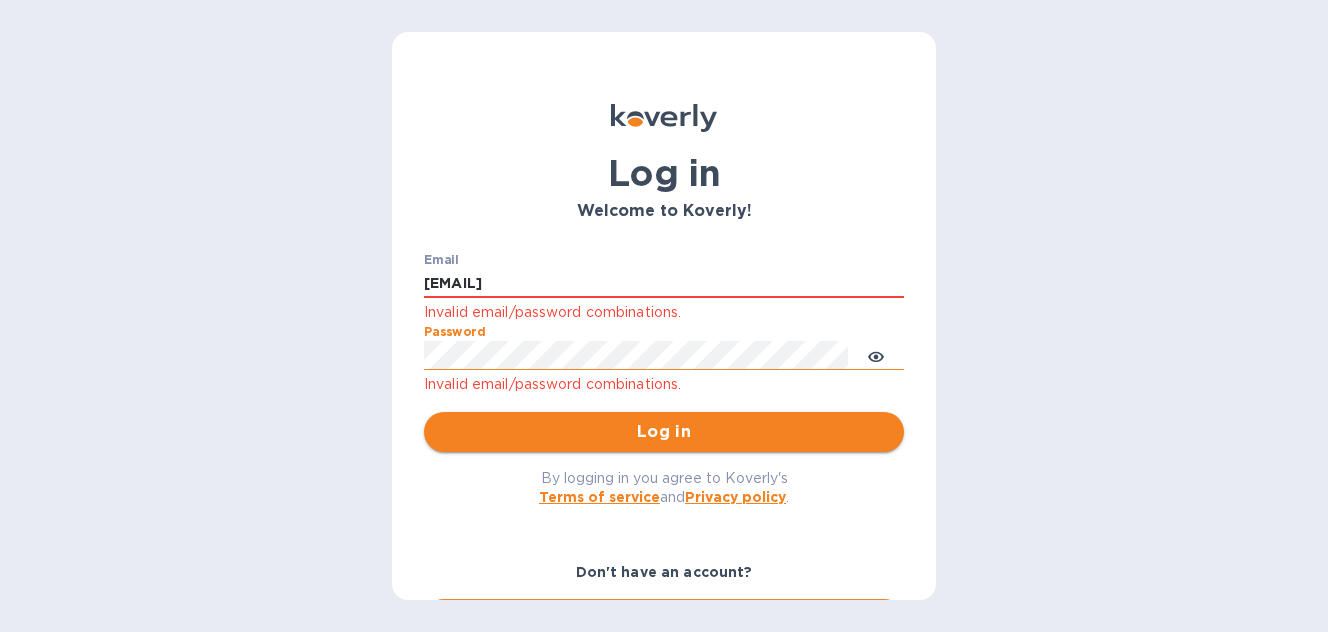 click on "Log in" at bounding box center [664, 432] 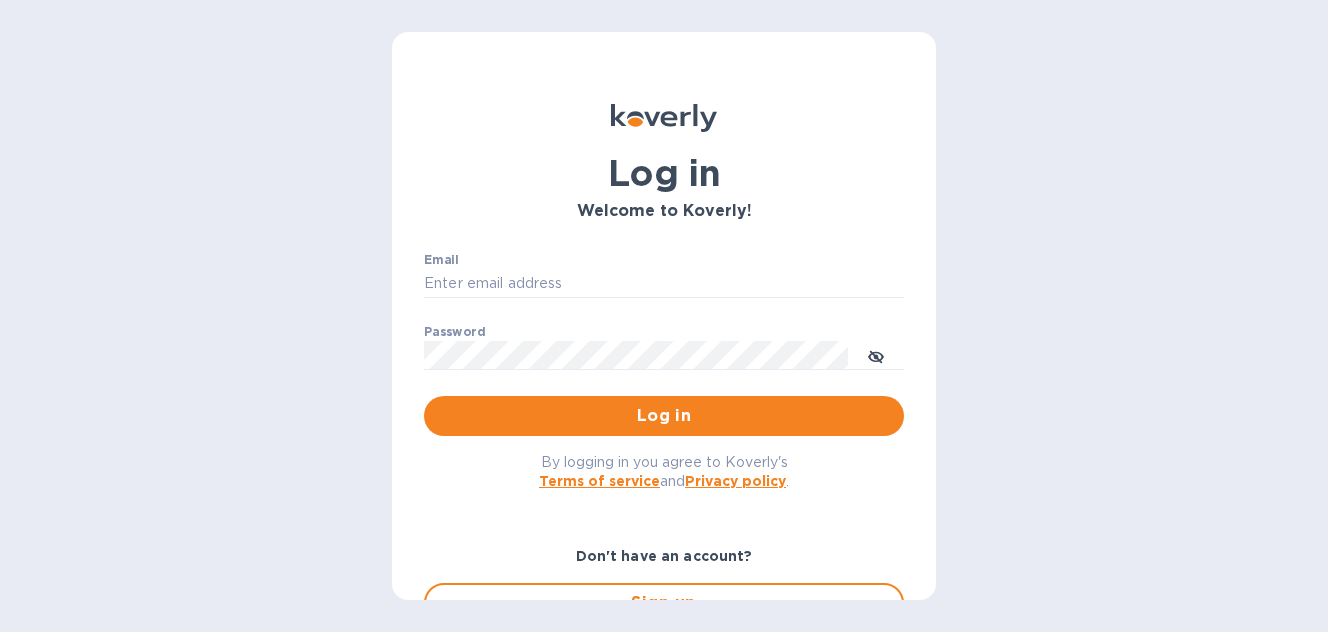 scroll, scrollTop: 0, scrollLeft: 0, axis: both 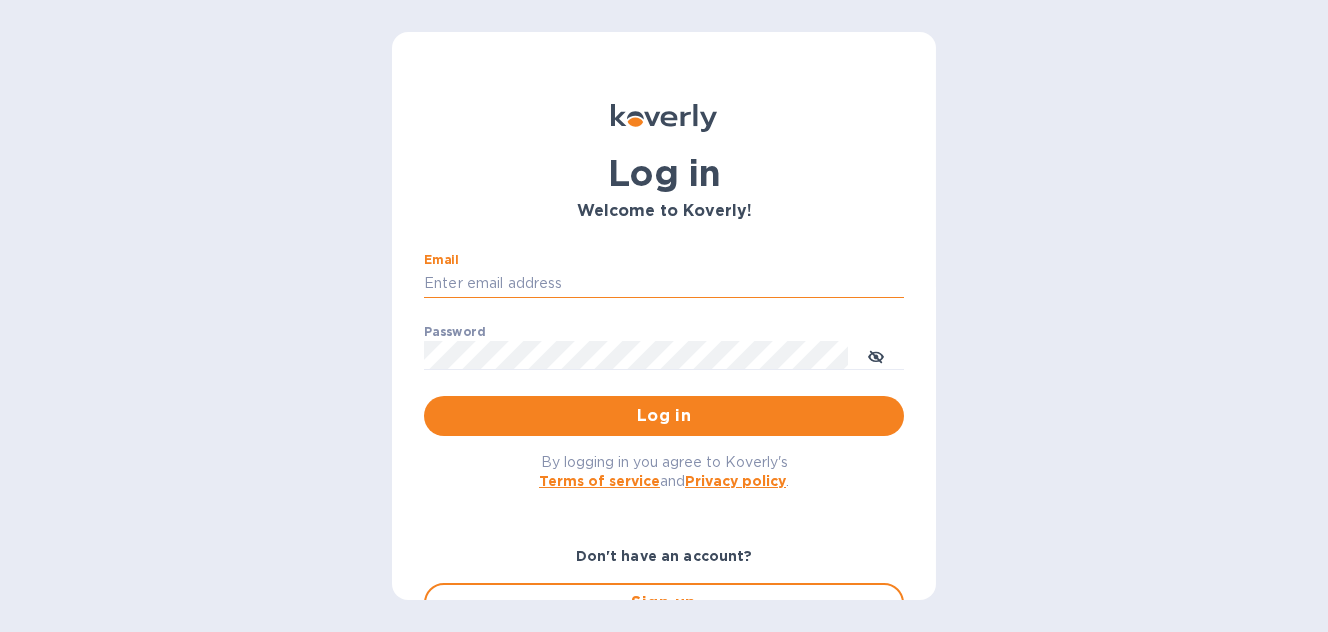 drag, startPoint x: 508, startPoint y: 275, endPoint x: 505, endPoint y: 291, distance: 16.27882 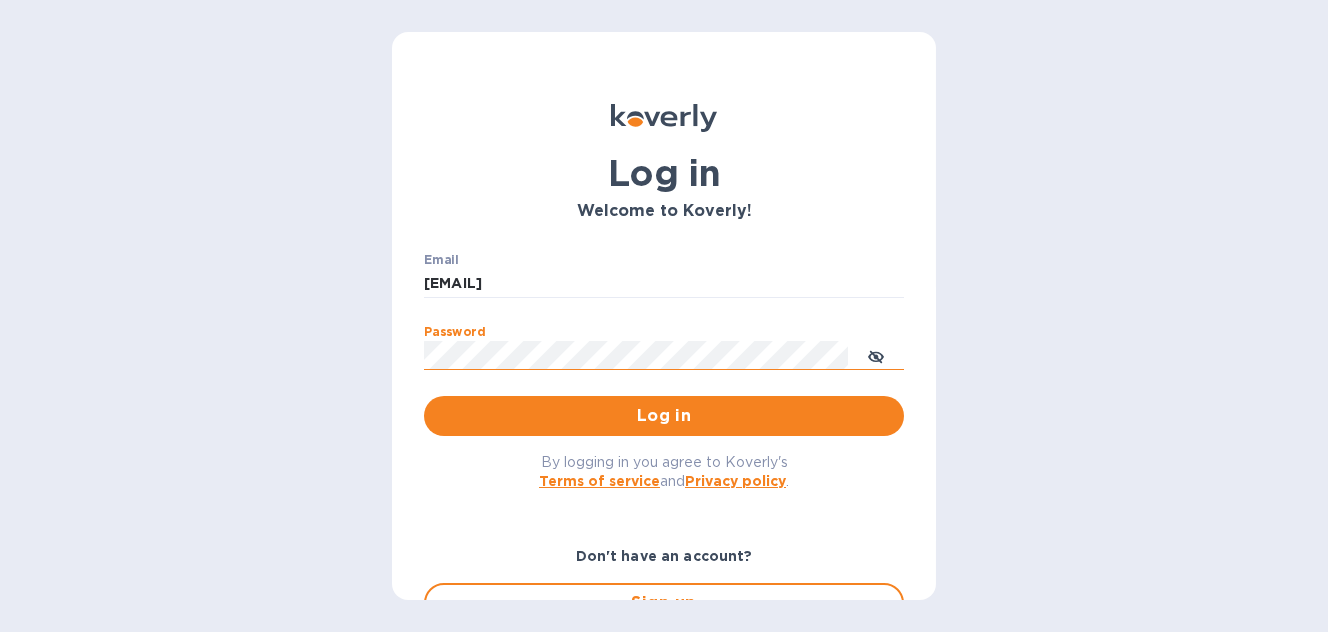 click 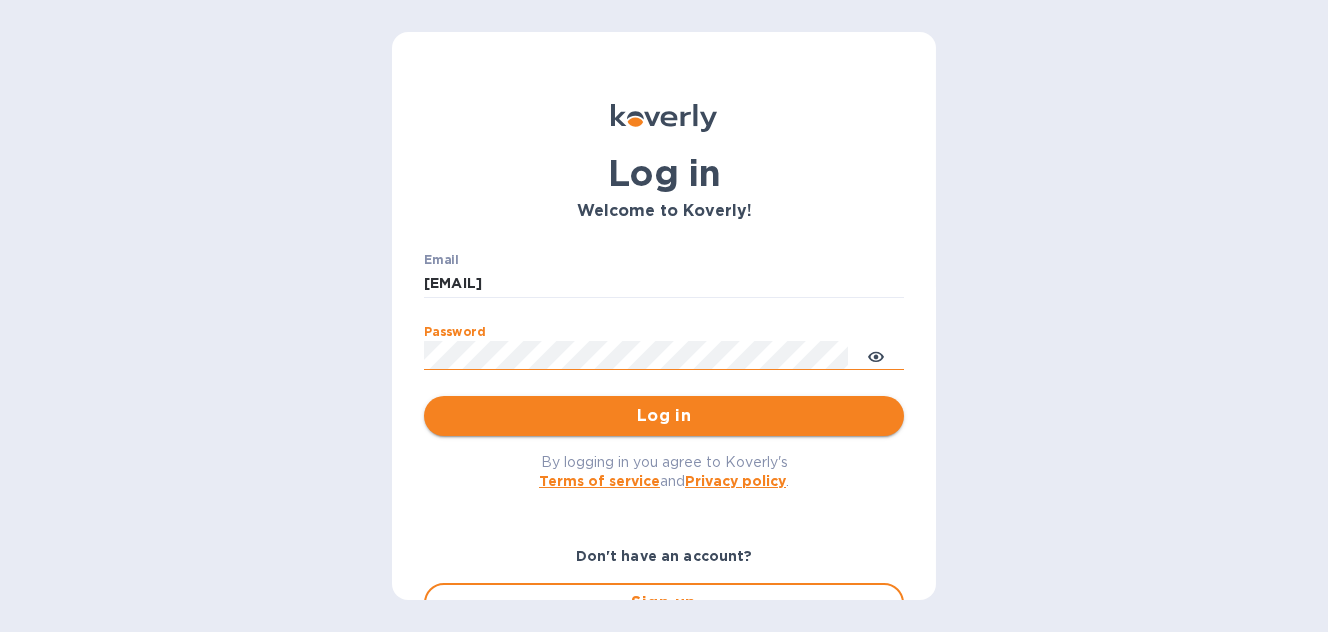 click on "Log in" at bounding box center [664, 416] 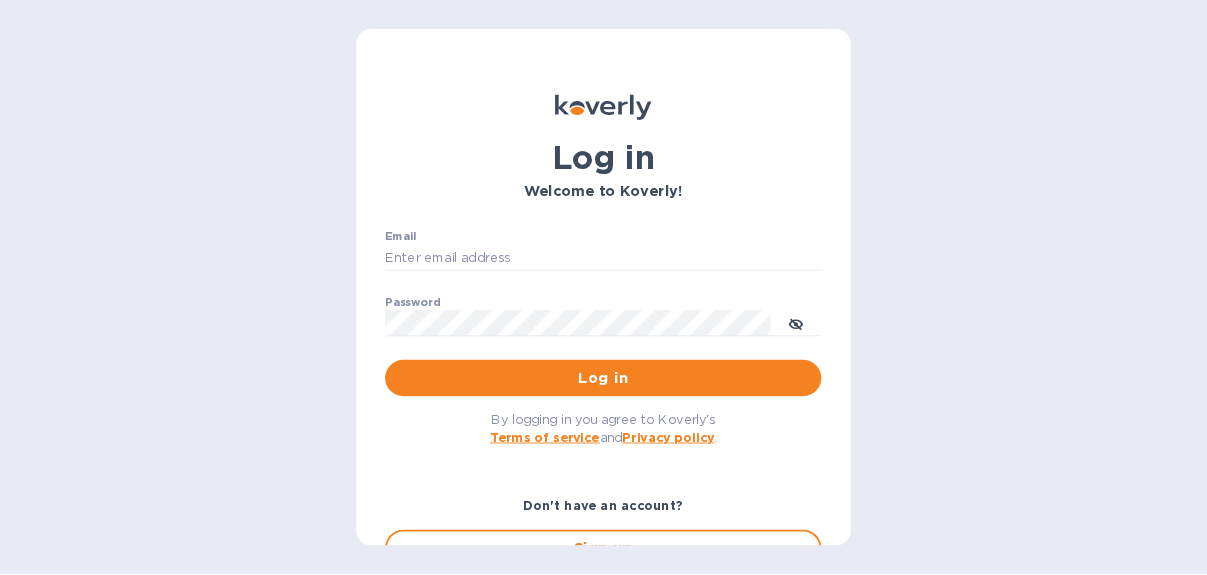 scroll, scrollTop: 0, scrollLeft: 0, axis: both 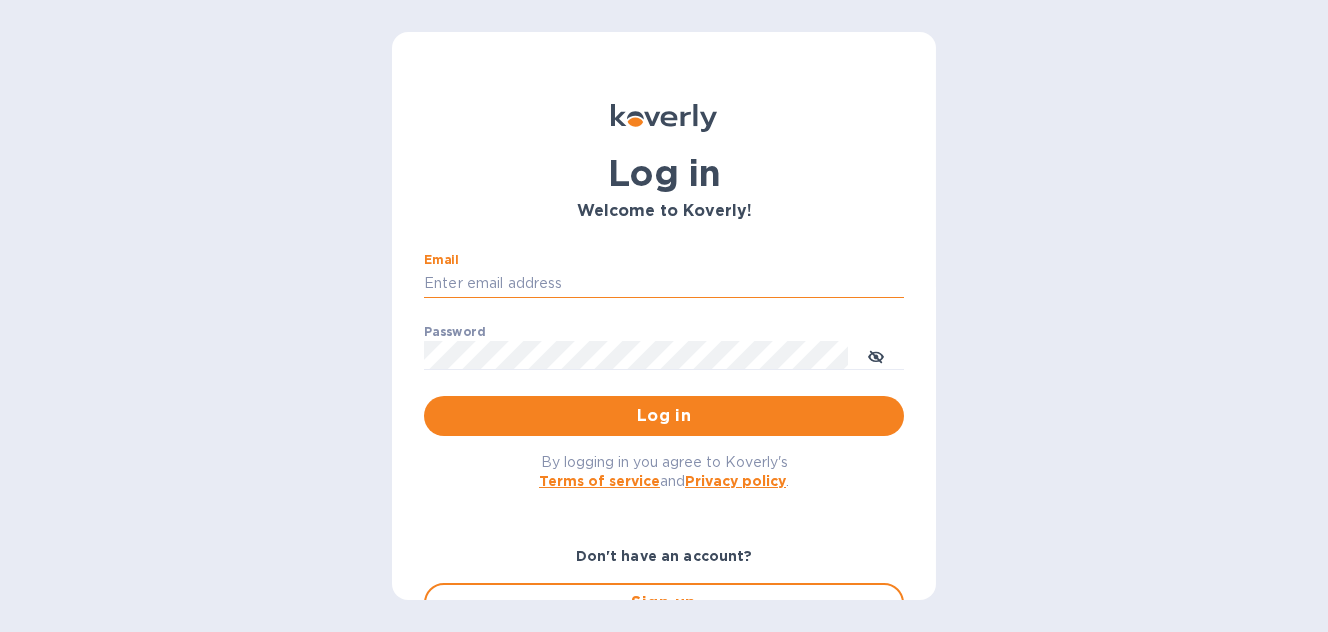 click on "Email" at bounding box center (664, 284) 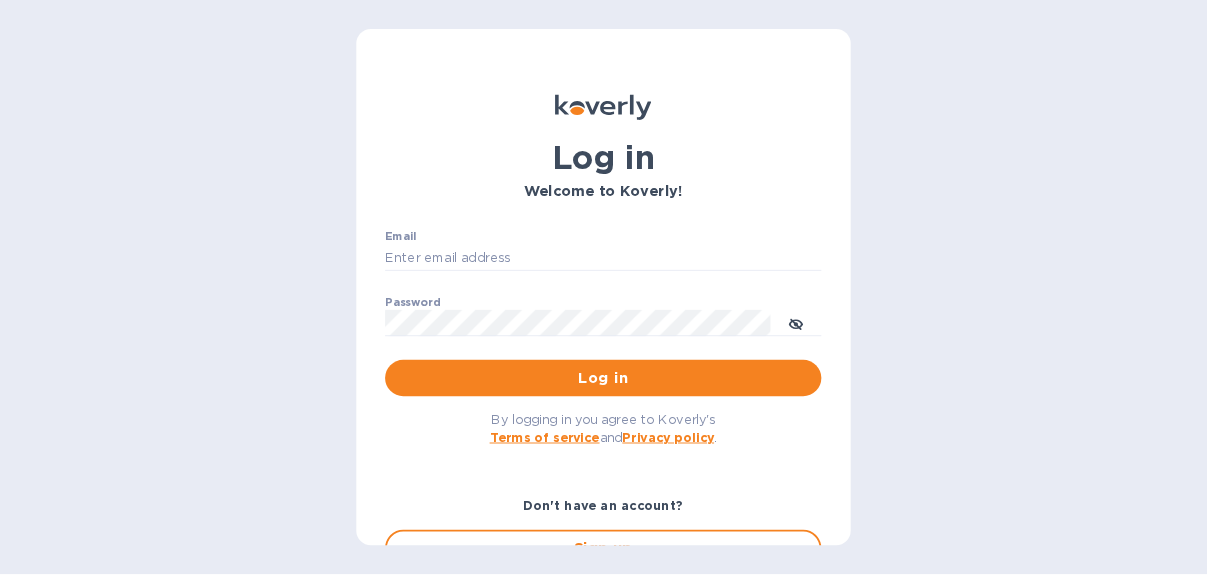 scroll, scrollTop: 0, scrollLeft: 0, axis: both 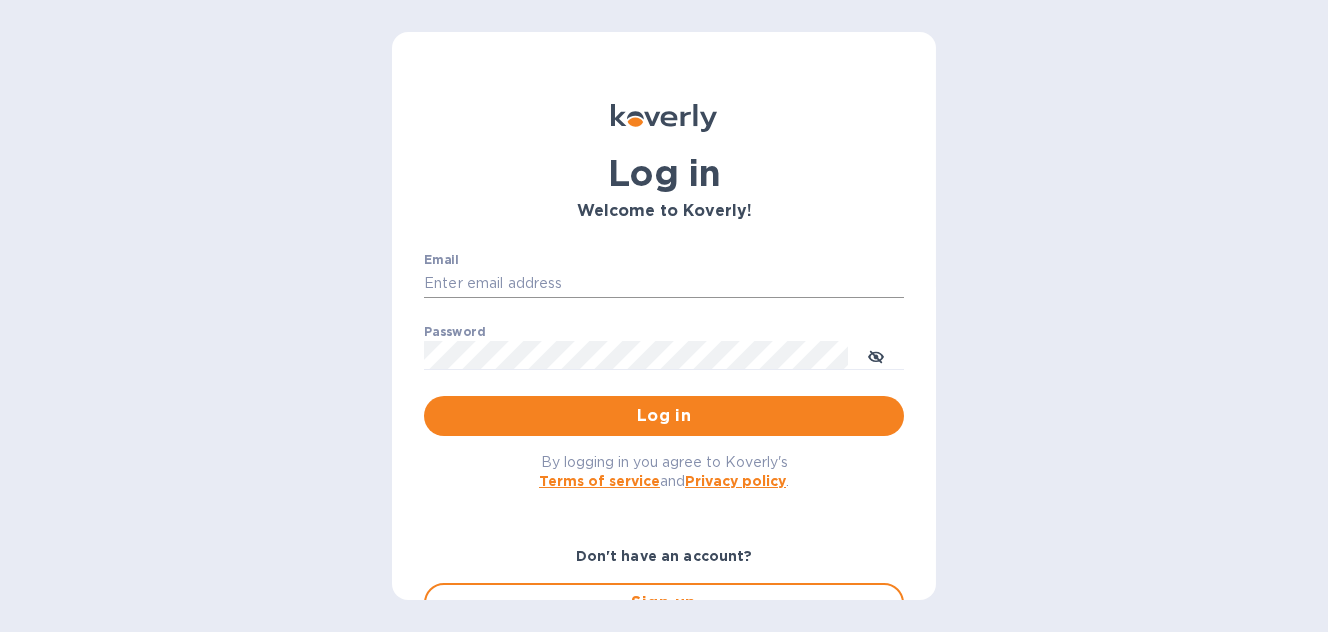 click on "Email" at bounding box center [664, 284] 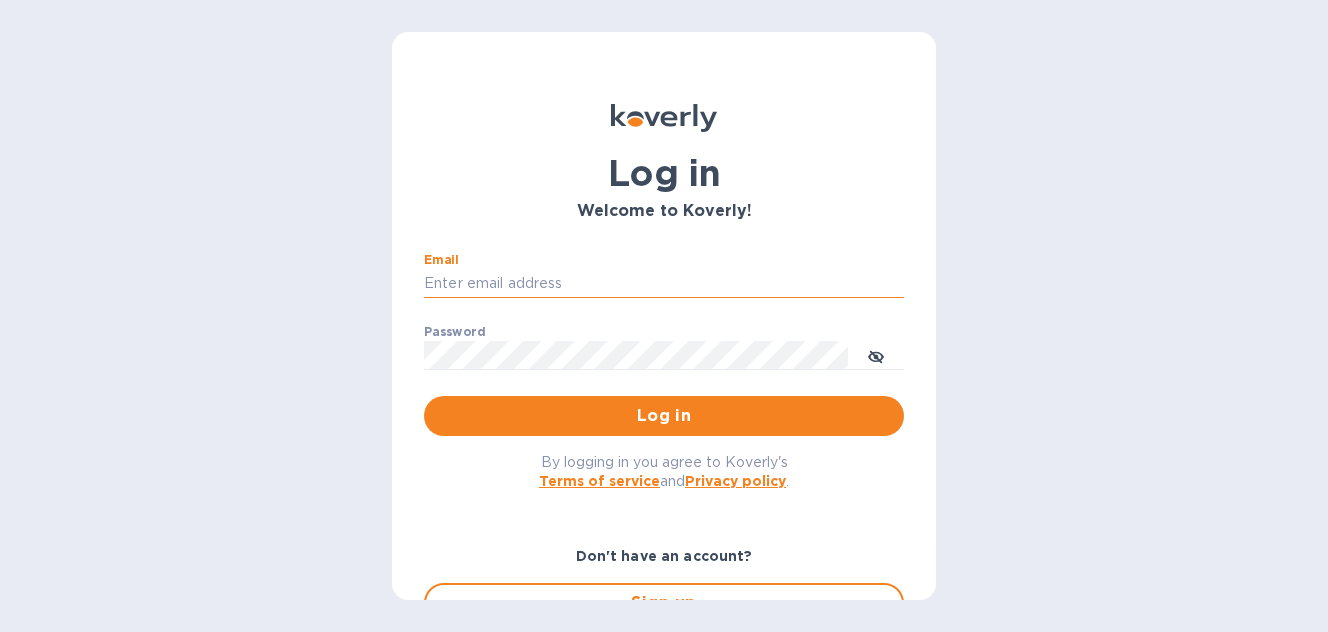 type on "[EMAIL]" 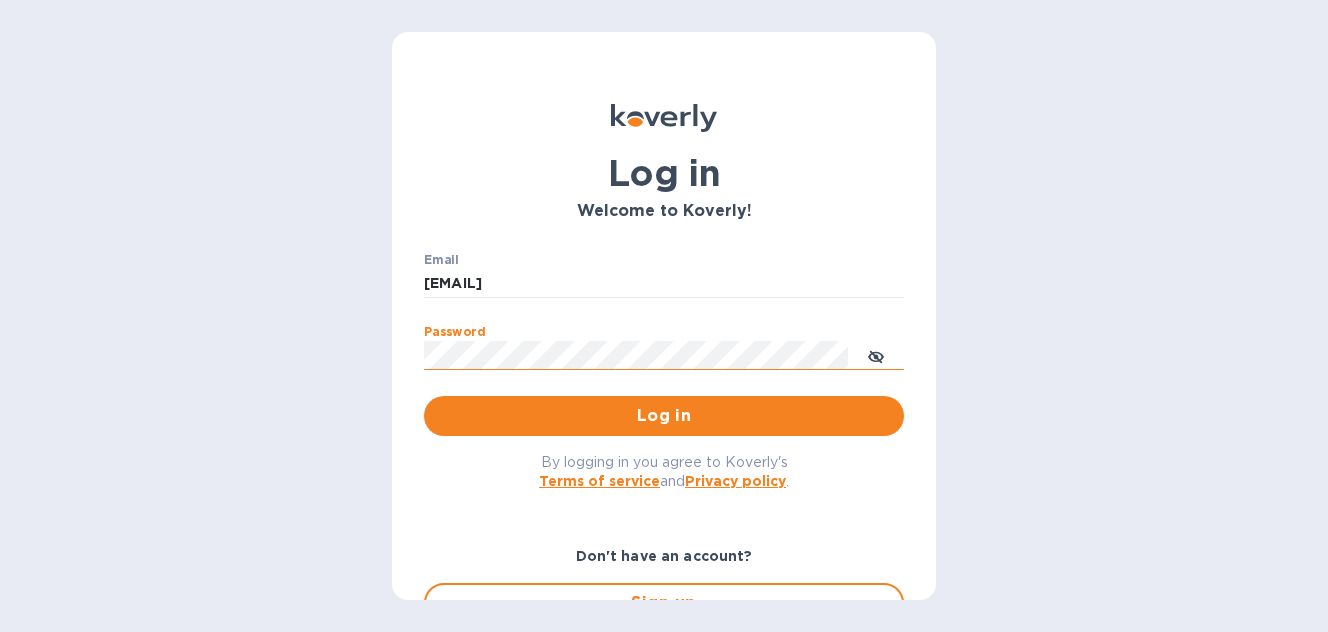 click 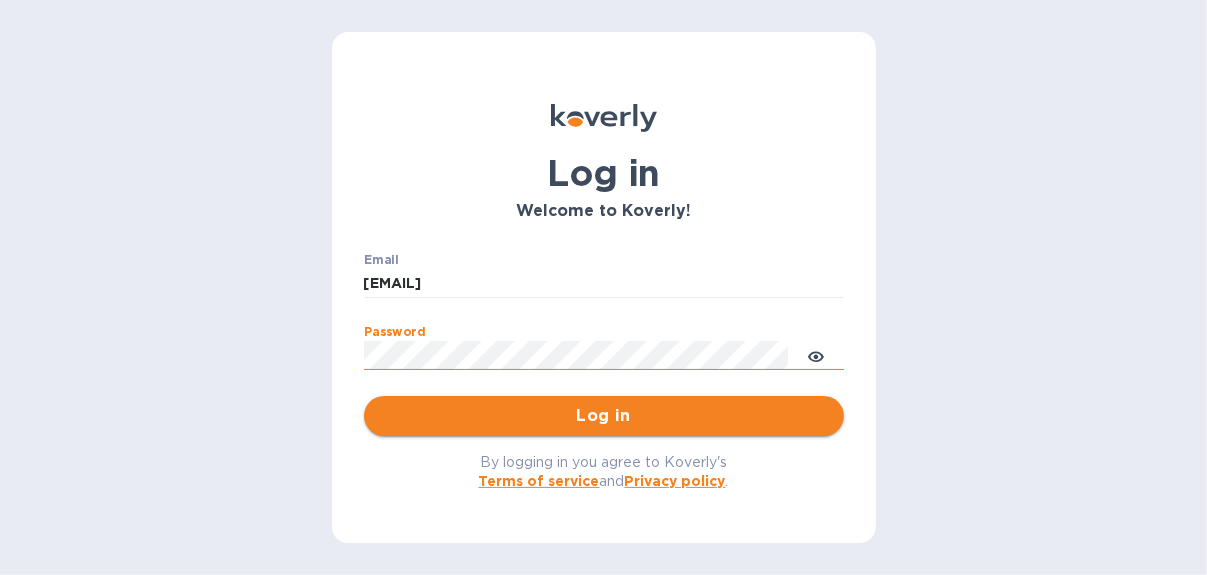 click on "Log in" at bounding box center (604, 416) 